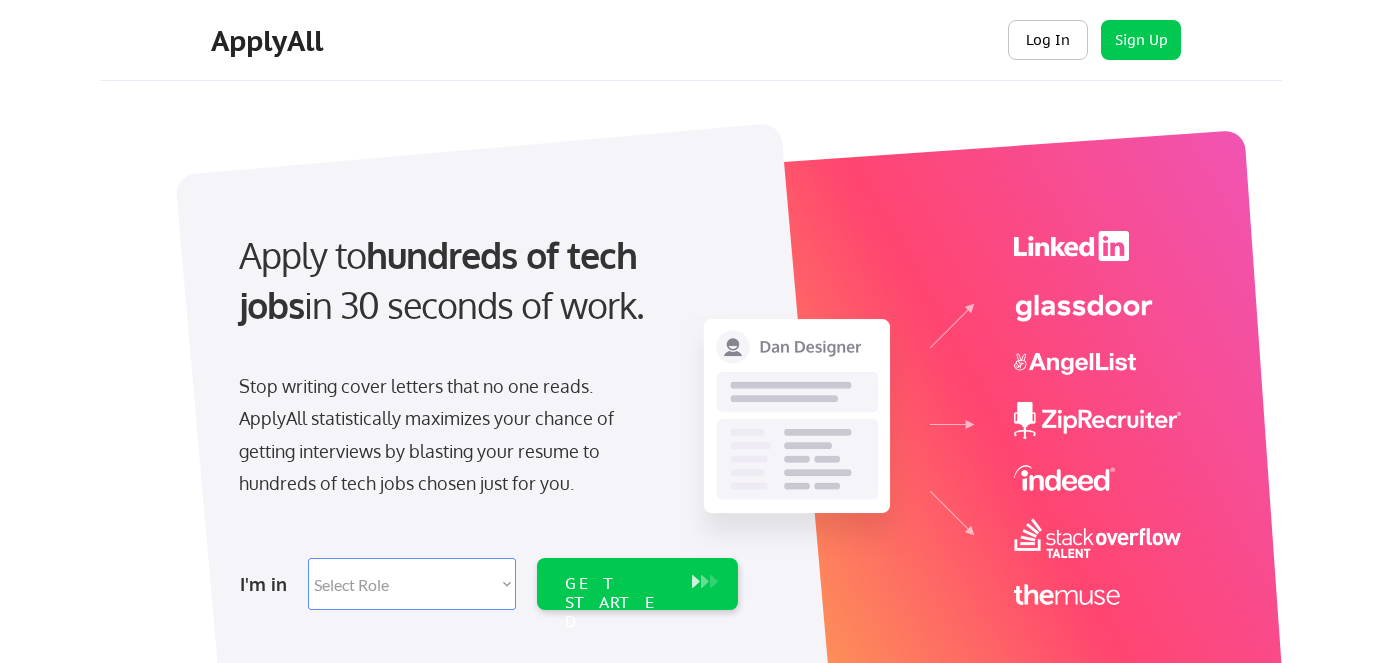 scroll, scrollTop: 0, scrollLeft: 0, axis: both 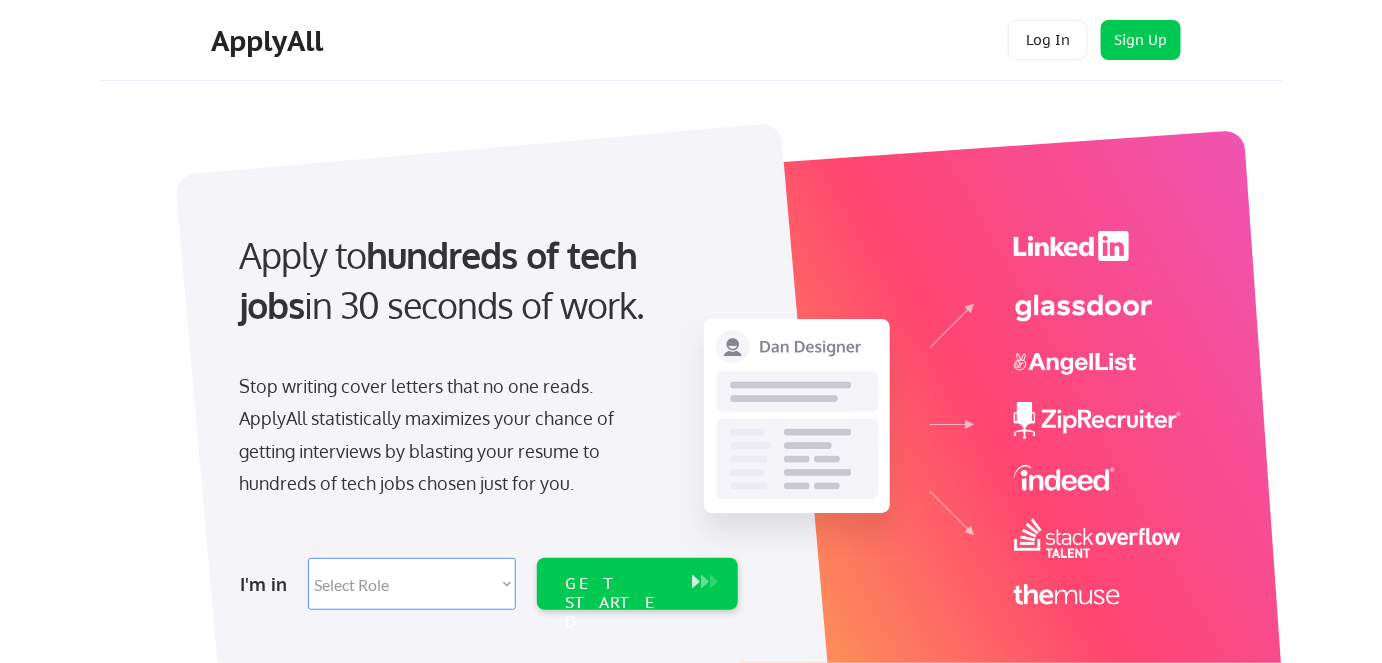 click on "Log In" at bounding box center [1048, 40] 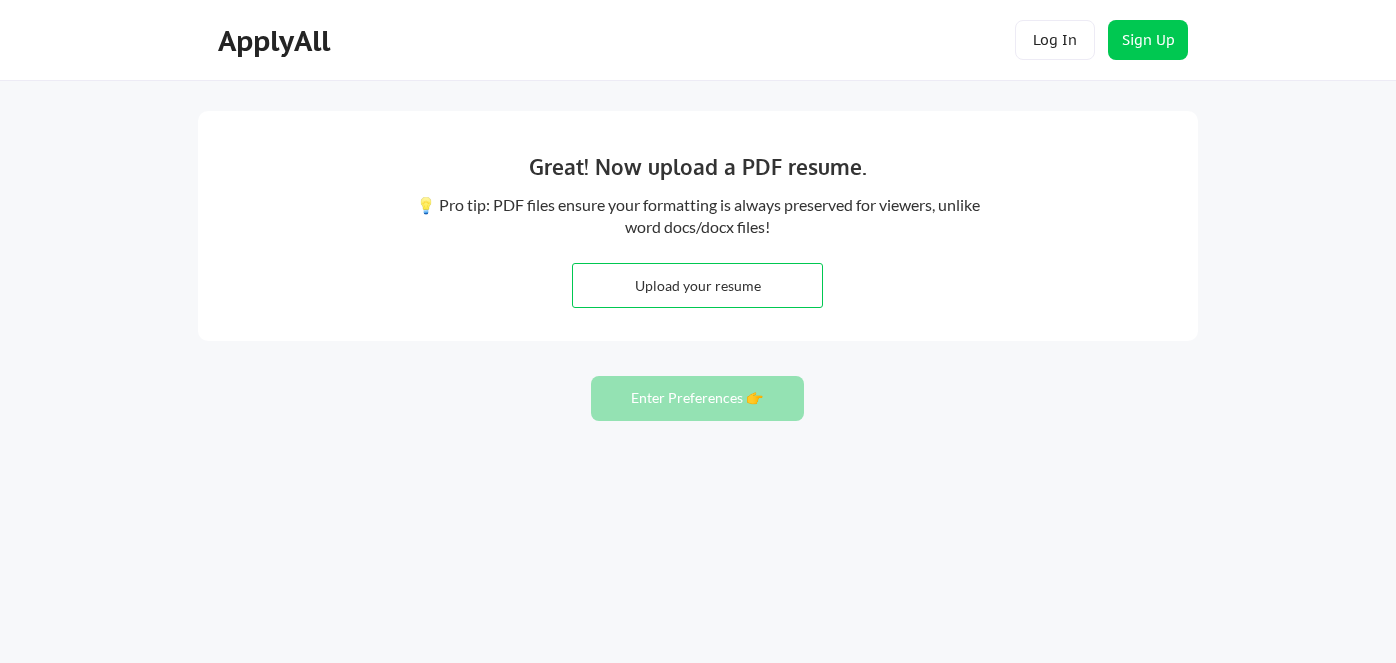 scroll, scrollTop: 0, scrollLeft: 0, axis: both 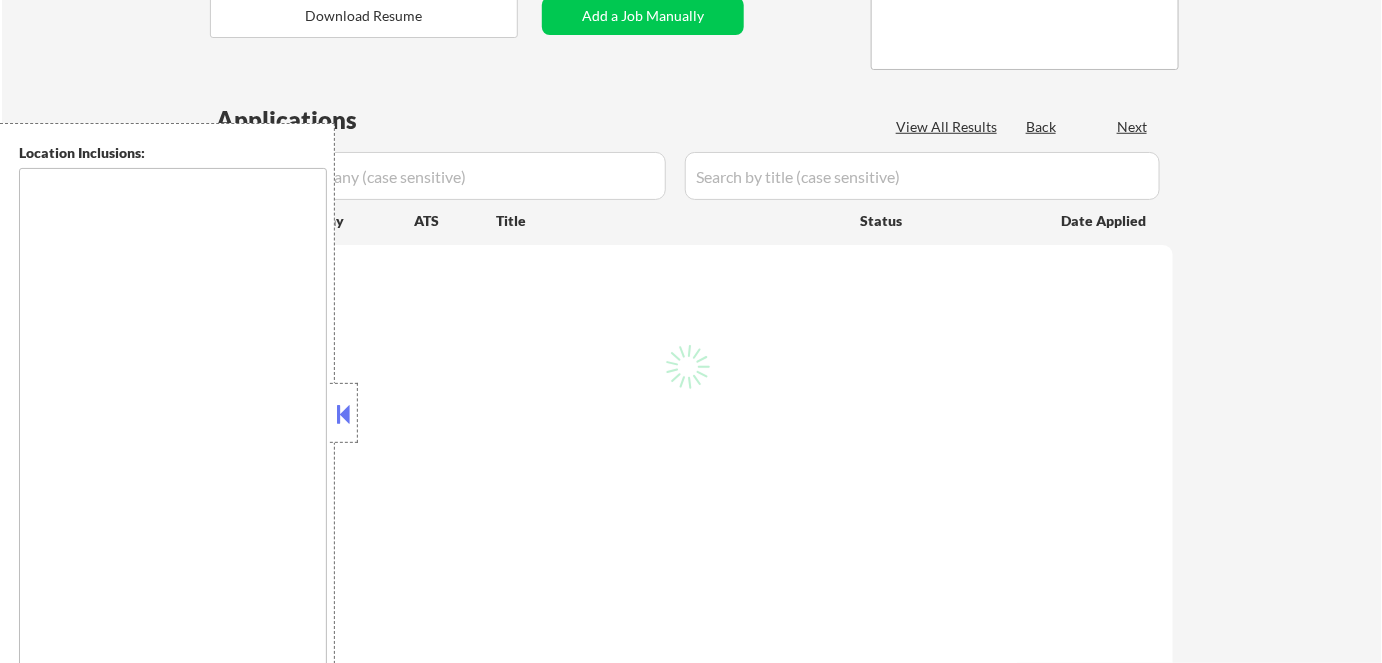 type on "[LIST OF CITIES]" 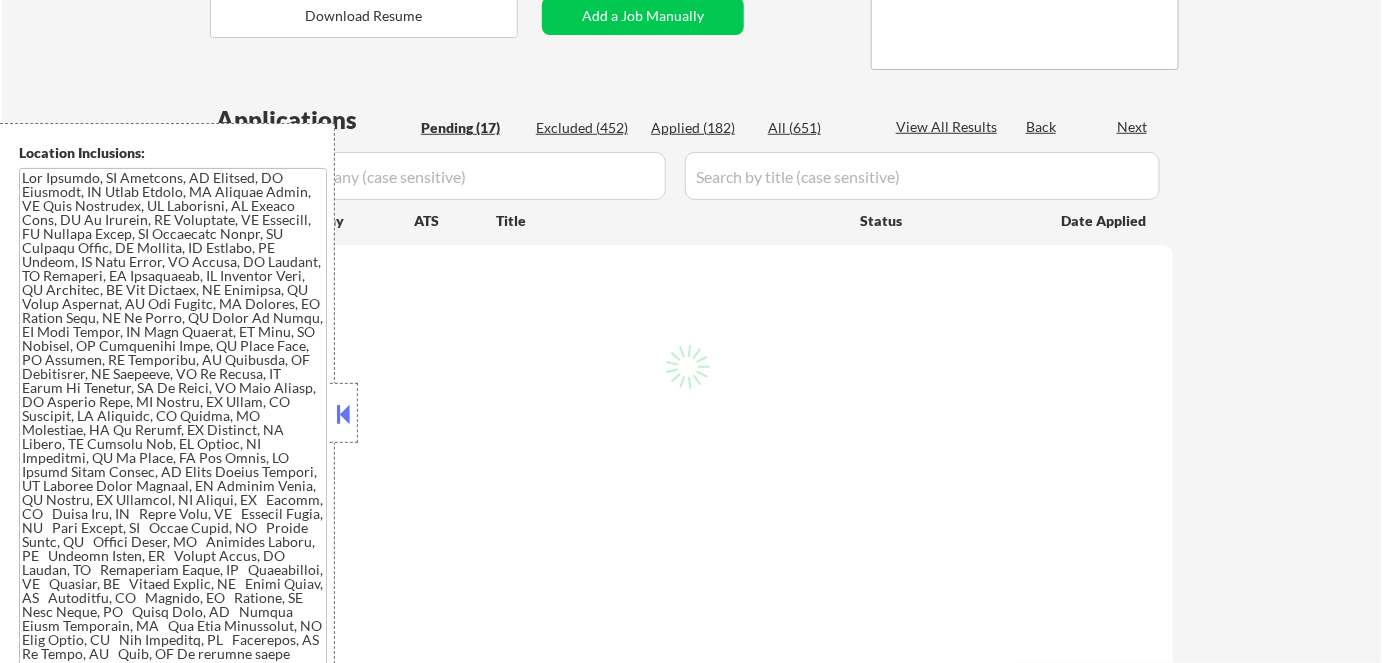 click at bounding box center (344, 414) 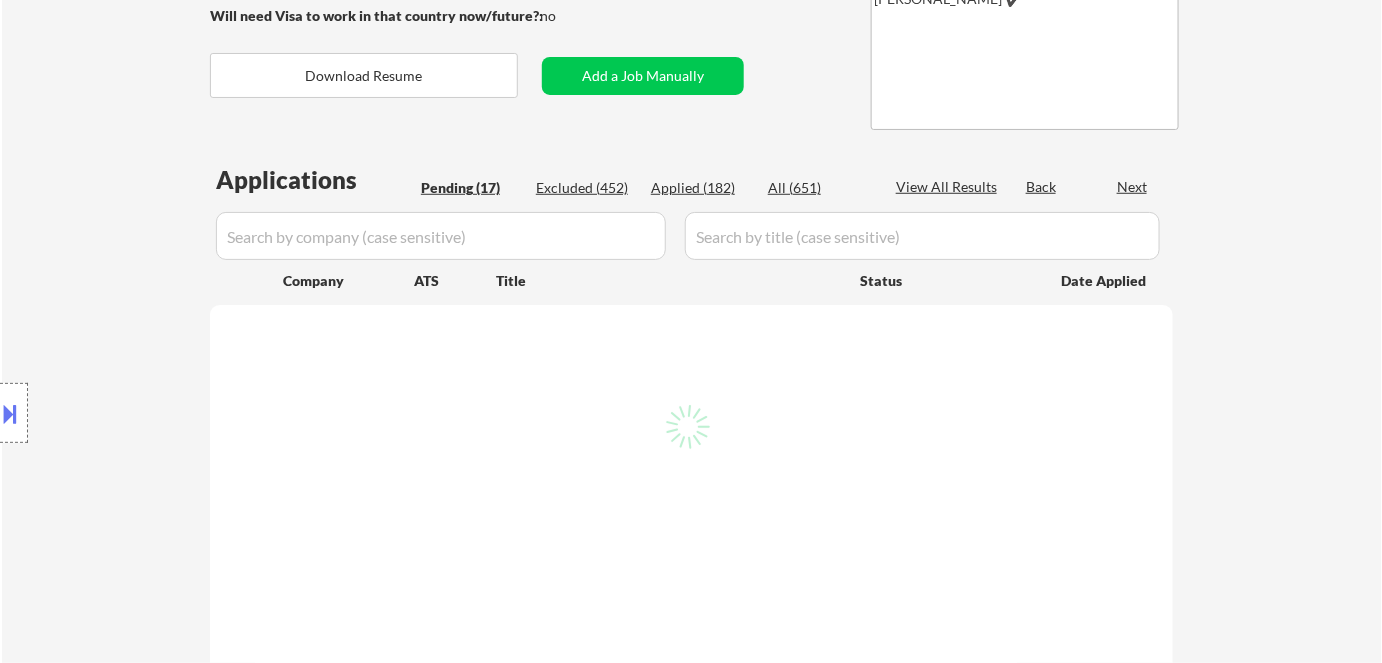 scroll, scrollTop: 363, scrollLeft: 0, axis: vertical 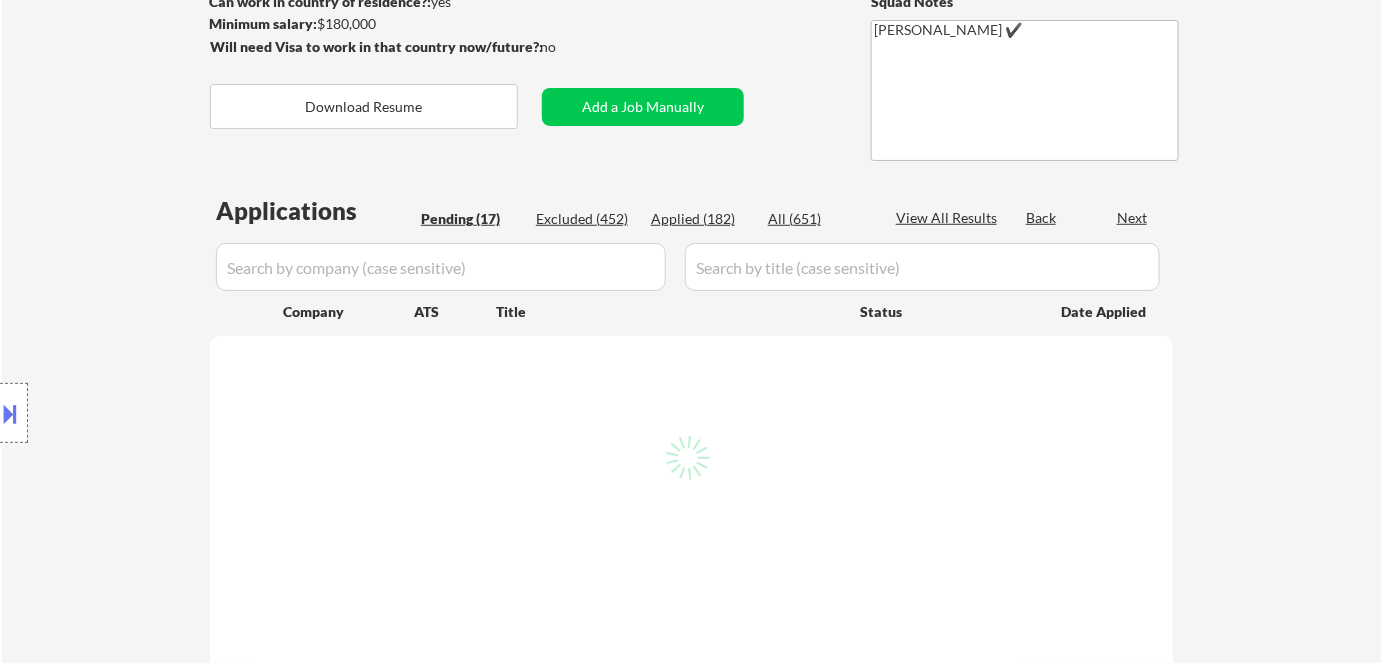 click on "Applied (182)" at bounding box center (701, 219) 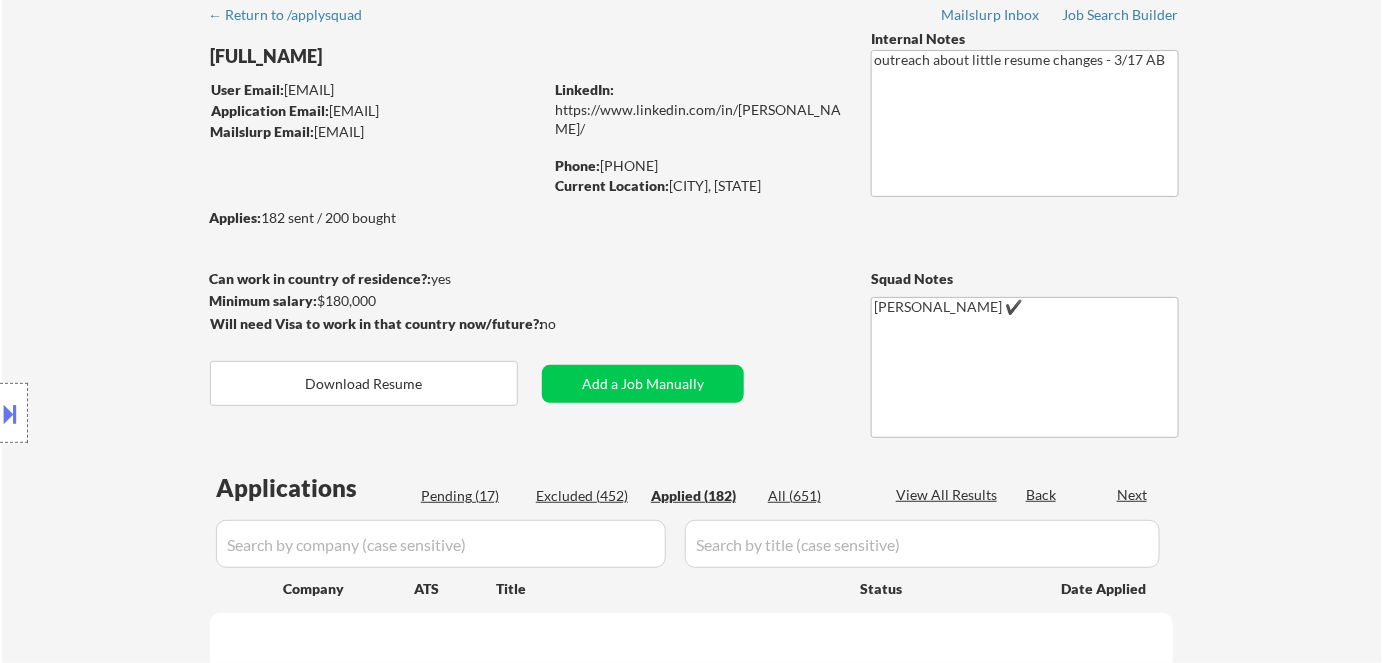 scroll, scrollTop: 363, scrollLeft: 0, axis: vertical 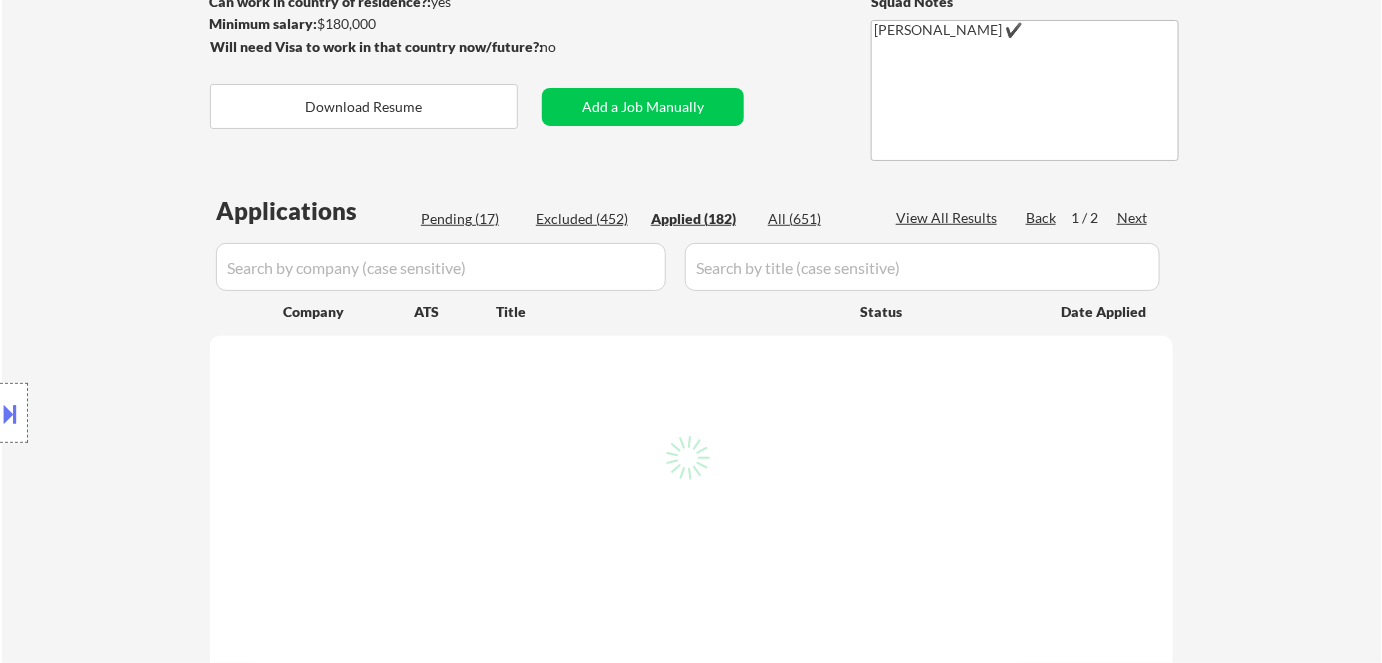 select on ""applied"" 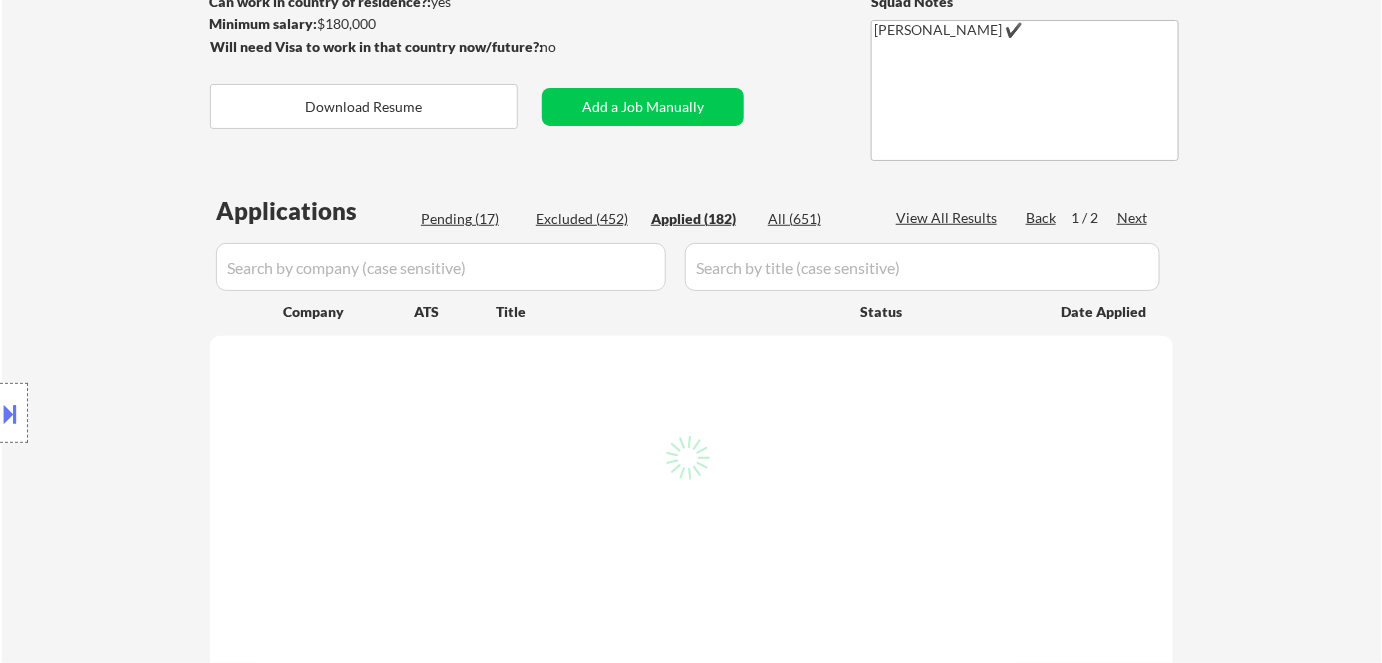 select on ""applied"" 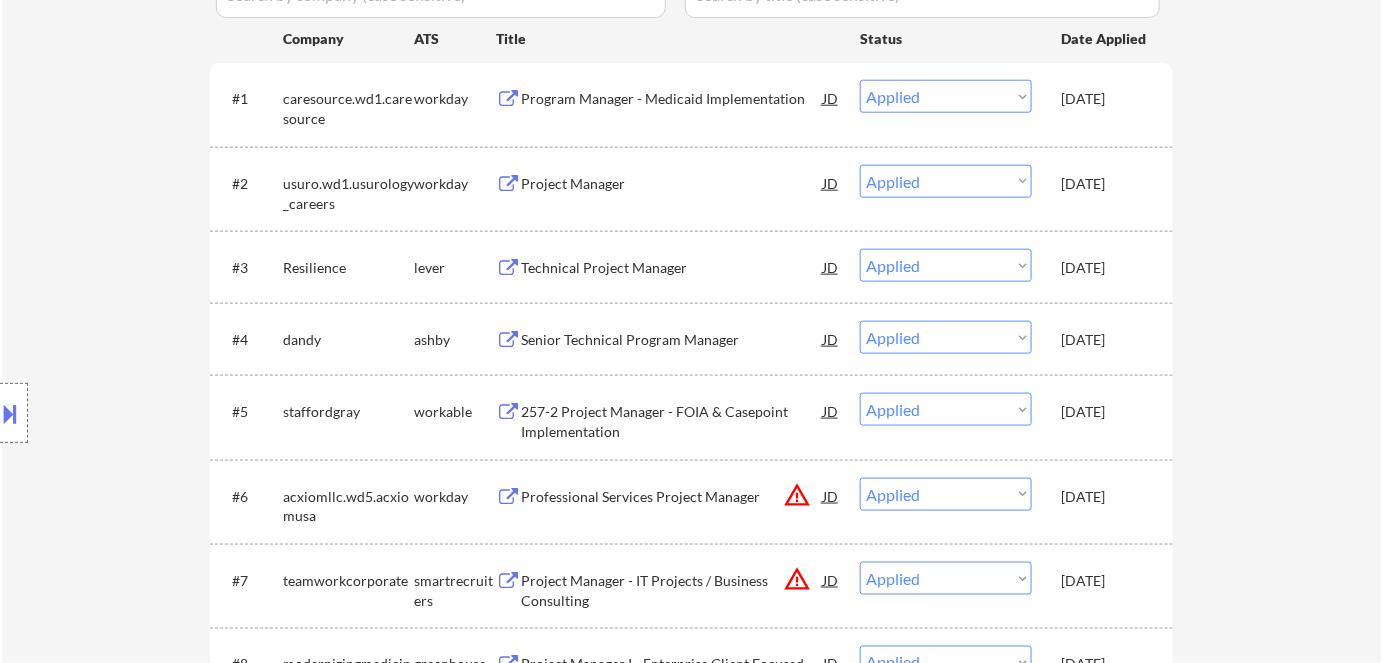 scroll, scrollTop: 545, scrollLeft: 0, axis: vertical 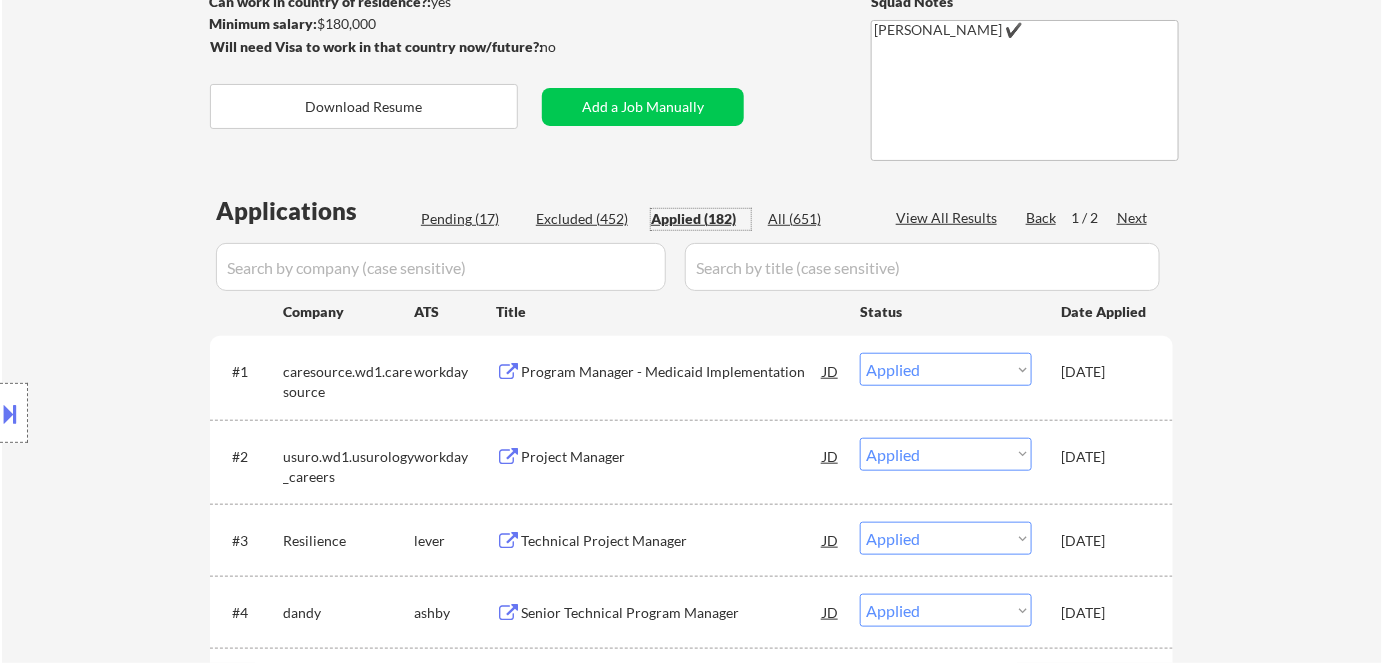 click on "Program Manager - Medicaid Implementation" at bounding box center [672, 372] 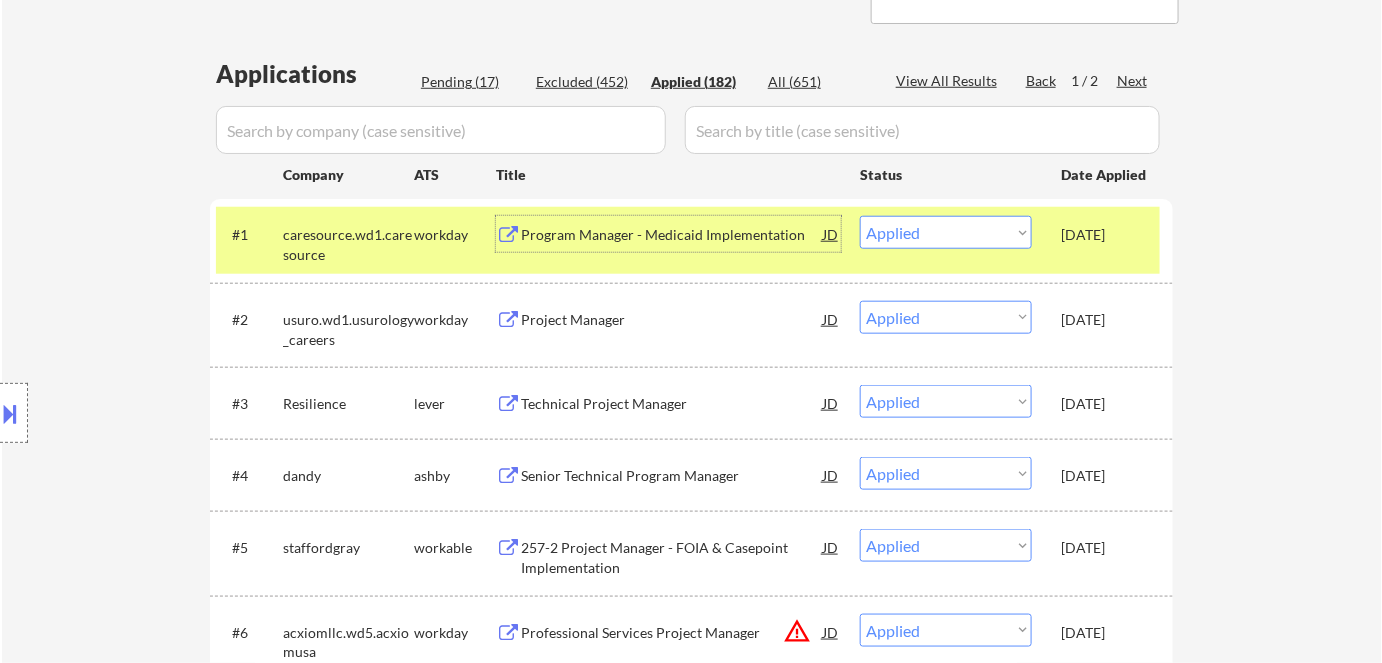 scroll, scrollTop: 545, scrollLeft: 0, axis: vertical 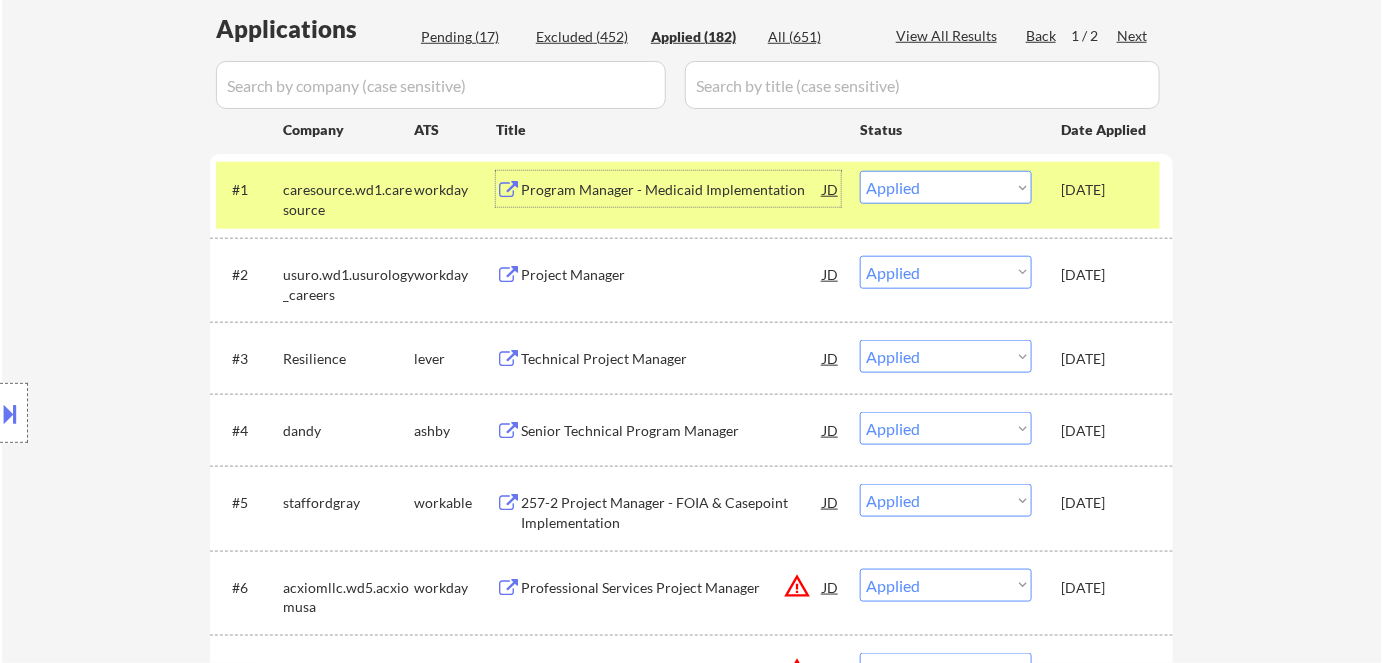 click on "Project Manager" at bounding box center [672, 275] 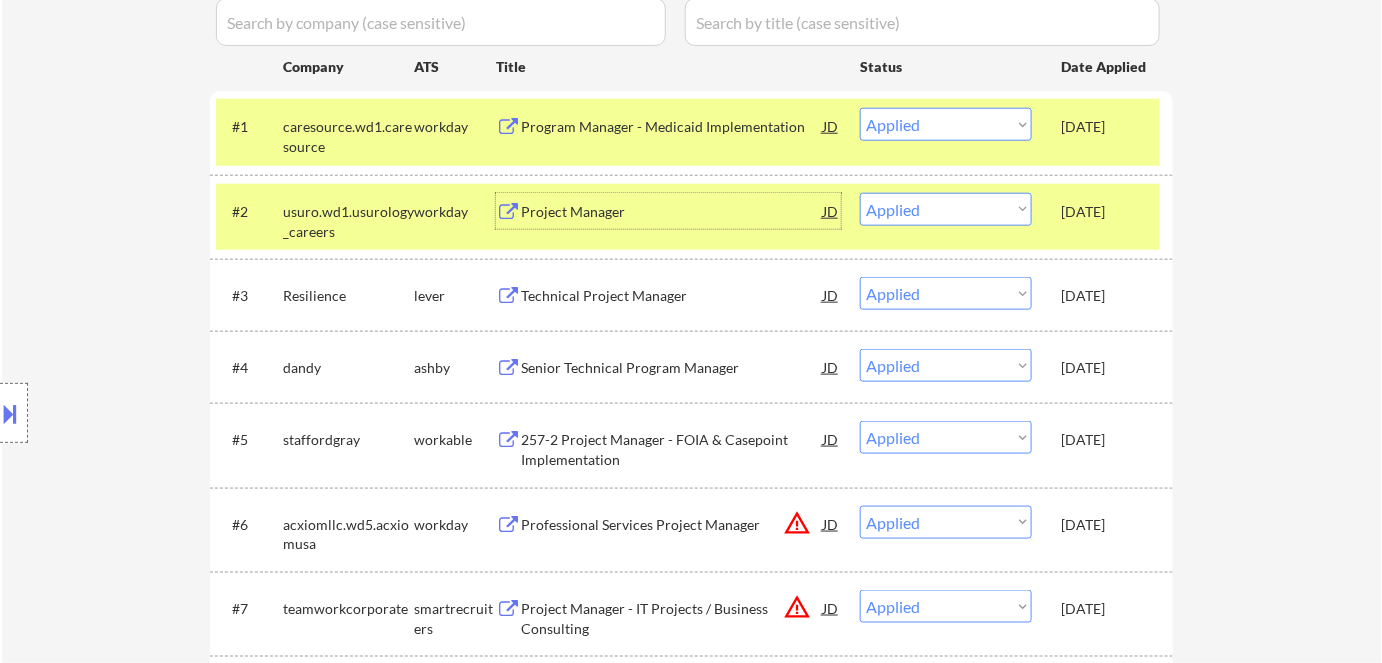 scroll, scrollTop: 727, scrollLeft: 0, axis: vertical 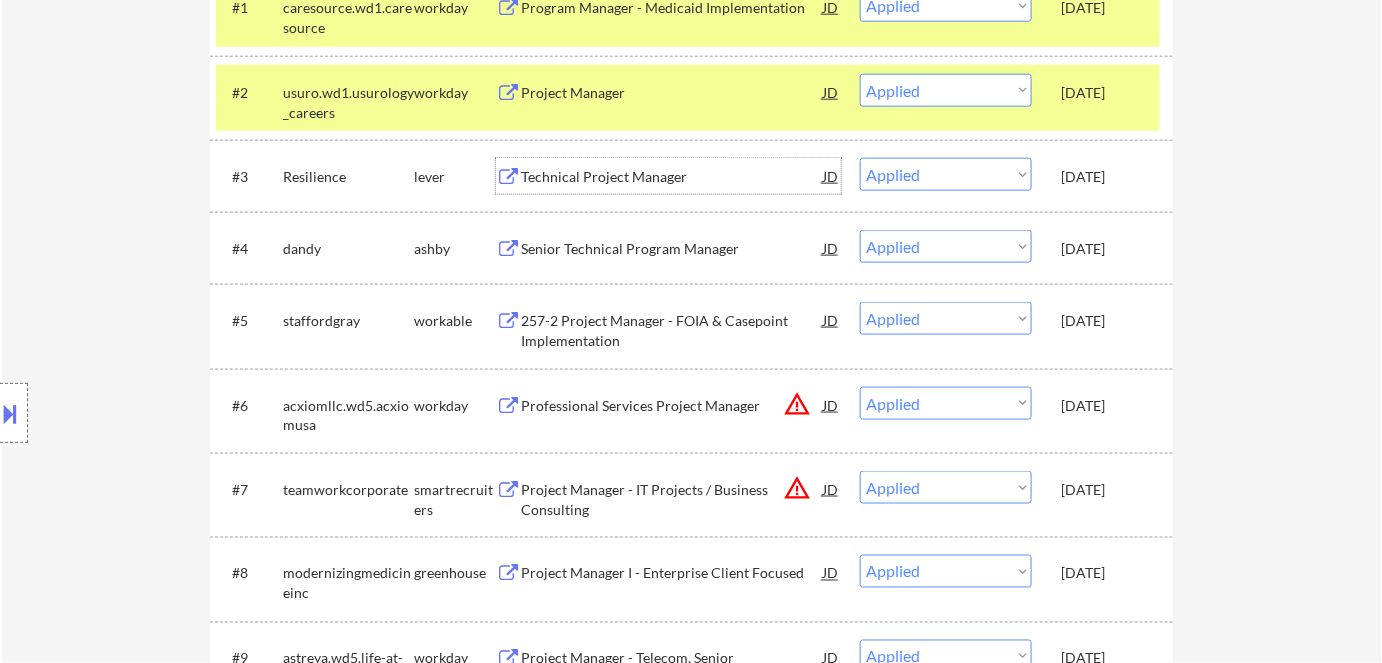 click on "Technical Project Manager" at bounding box center [672, 177] 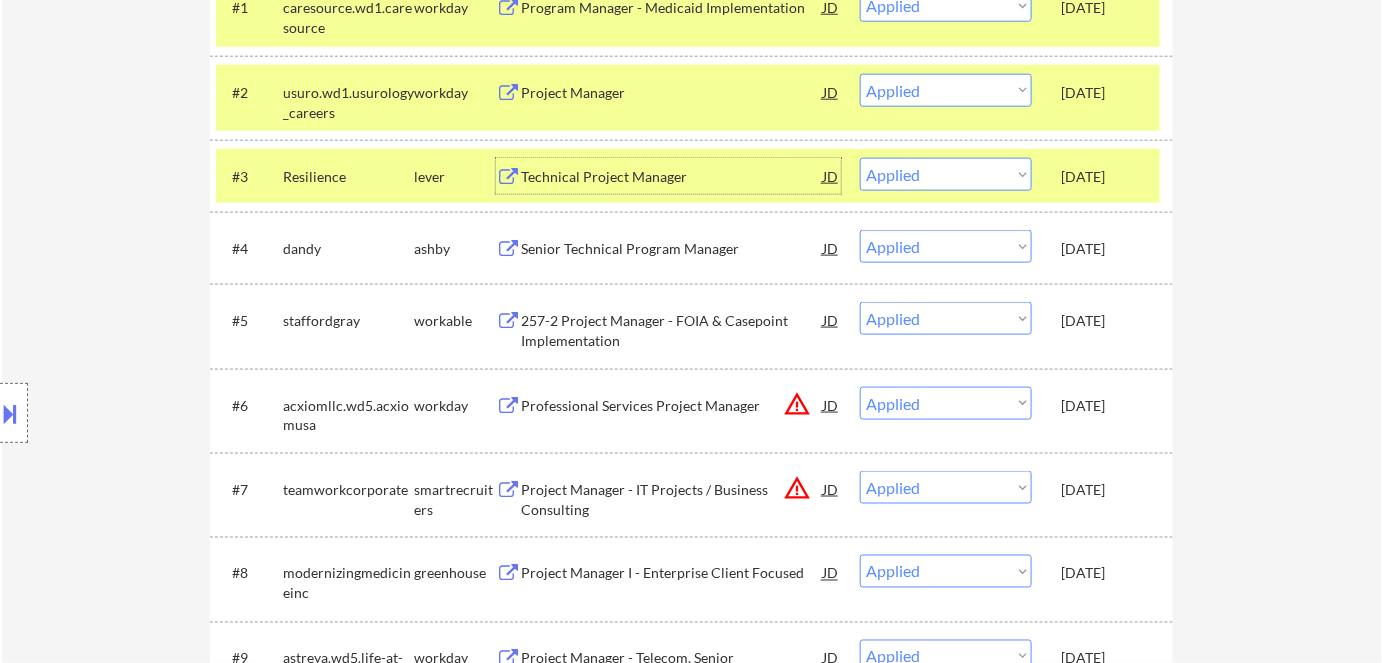 click on "Senior Technical Program Manager" at bounding box center (672, 249) 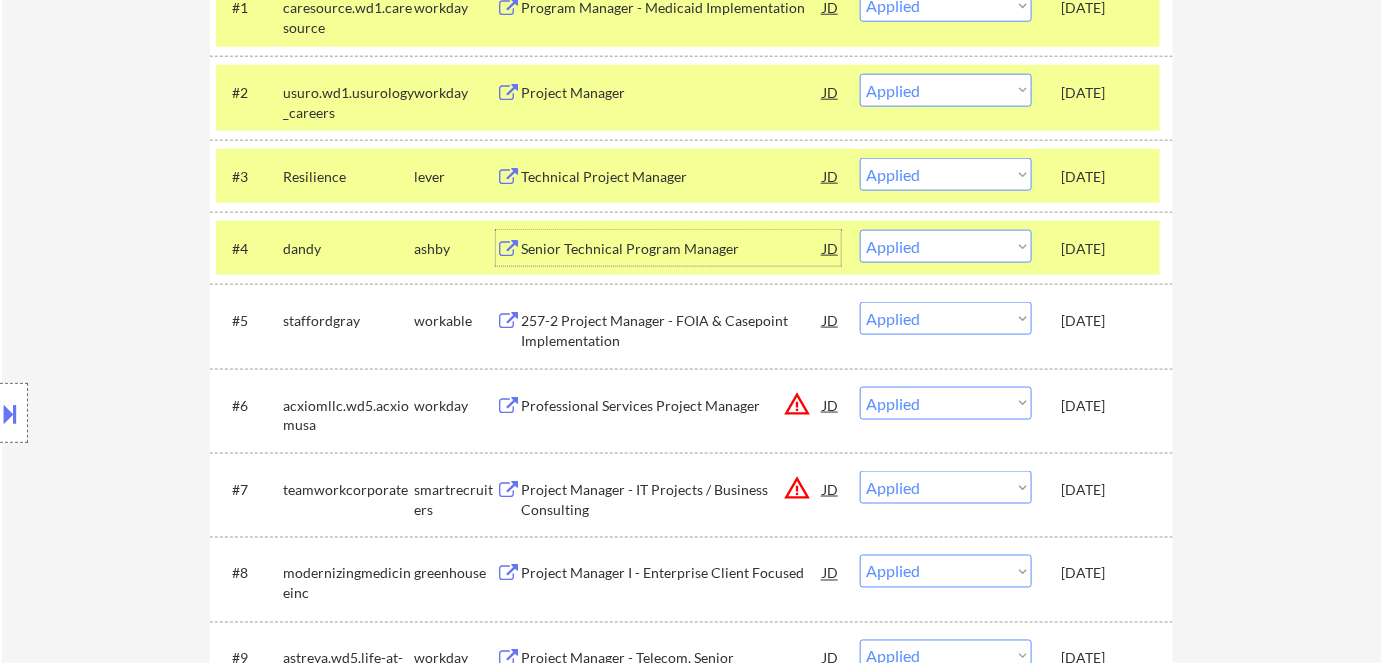 click on "257-2 Project Manager - FOIA & Casepoint Implementation" at bounding box center [672, 330] 